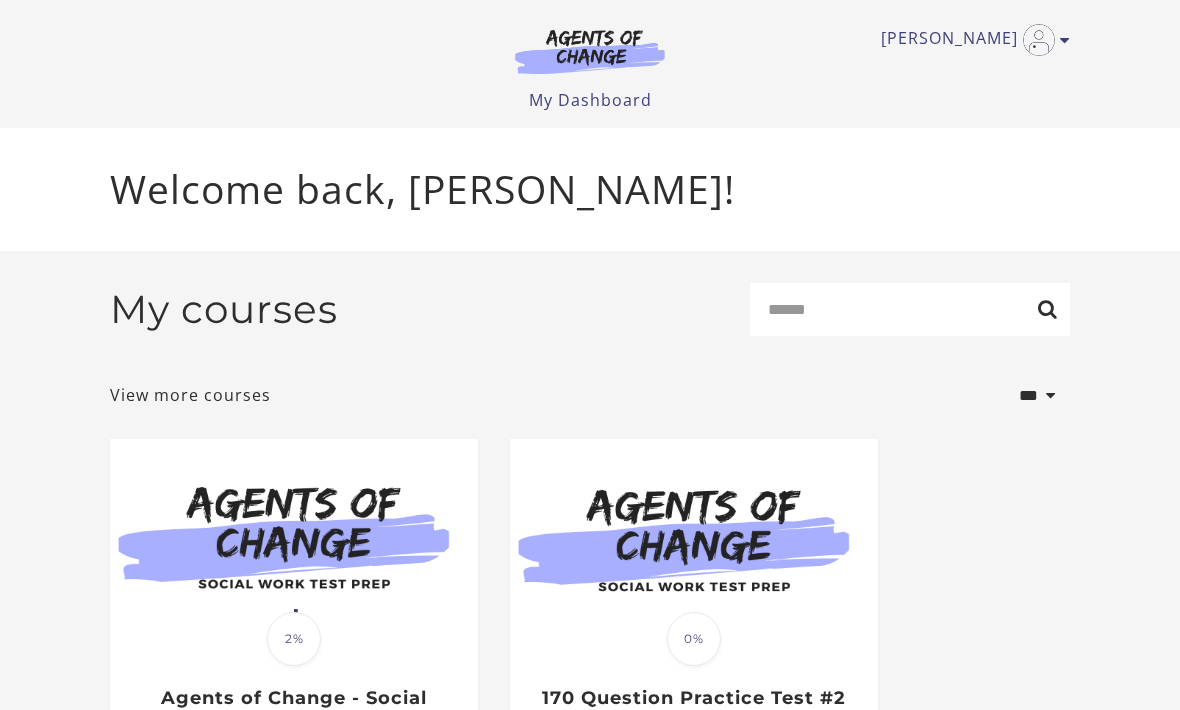 scroll, scrollTop: 0, scrollLeft: 0, axis: both 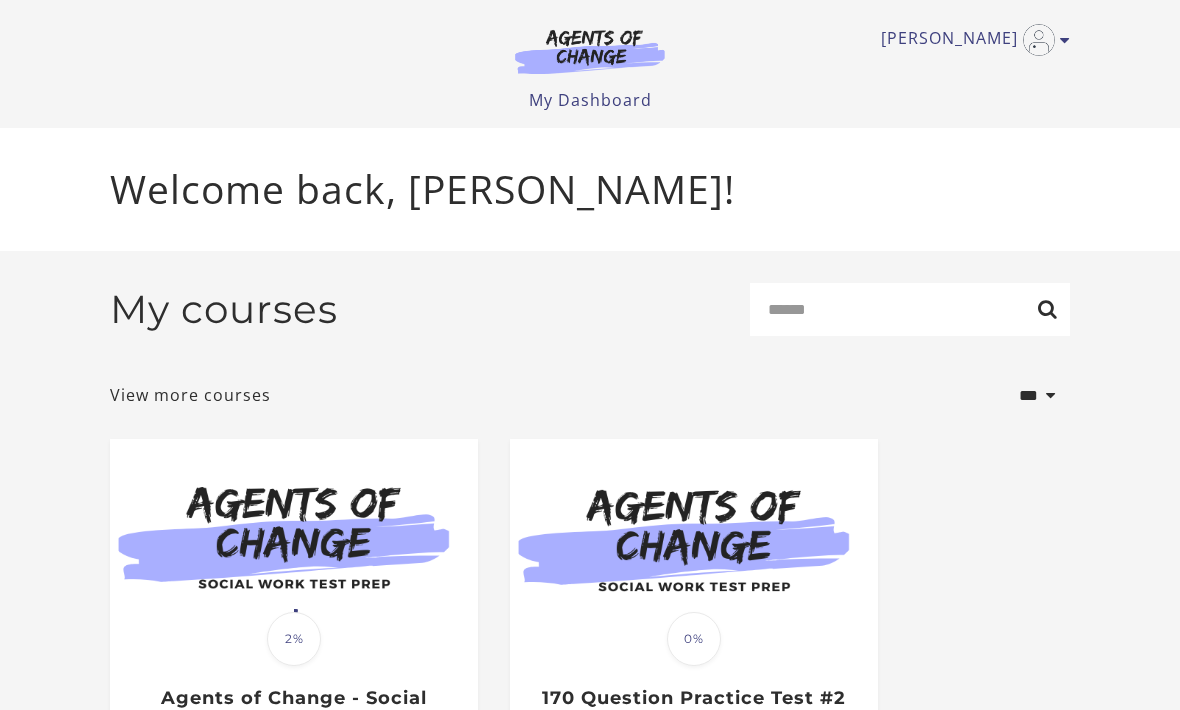 click on "View more courses" at bounding box center (190, 395) 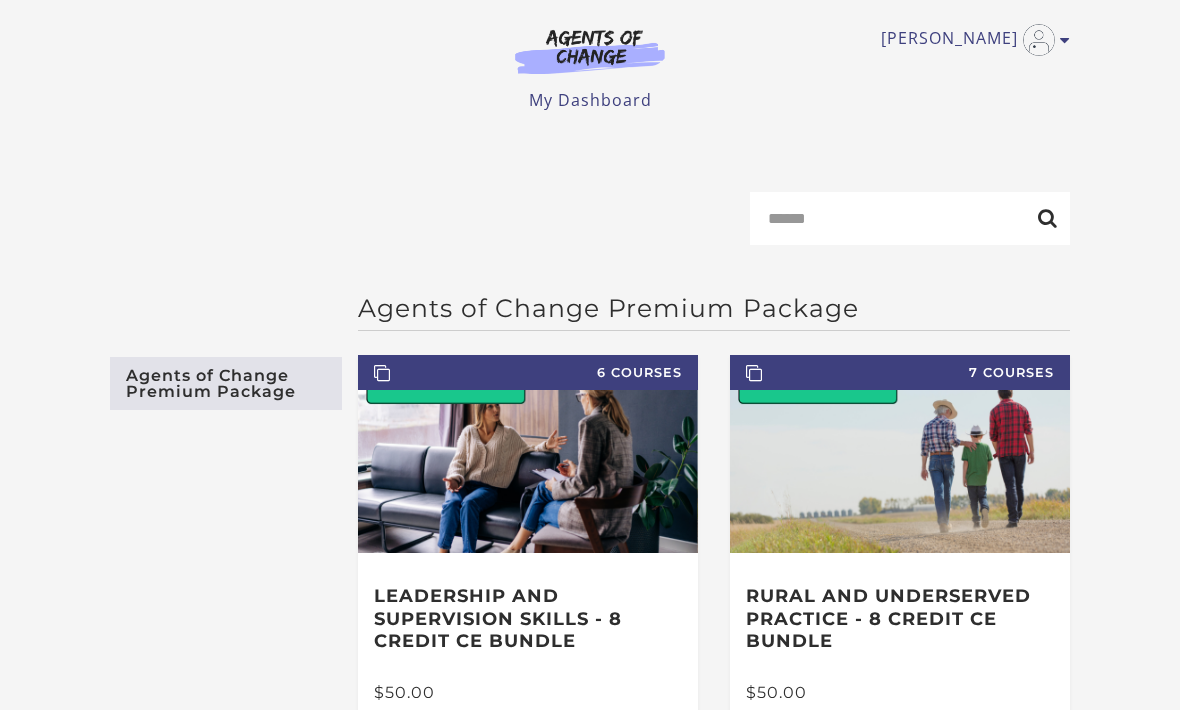 scroll, scrollTop: 0, scrollLeft: 0, axis: both 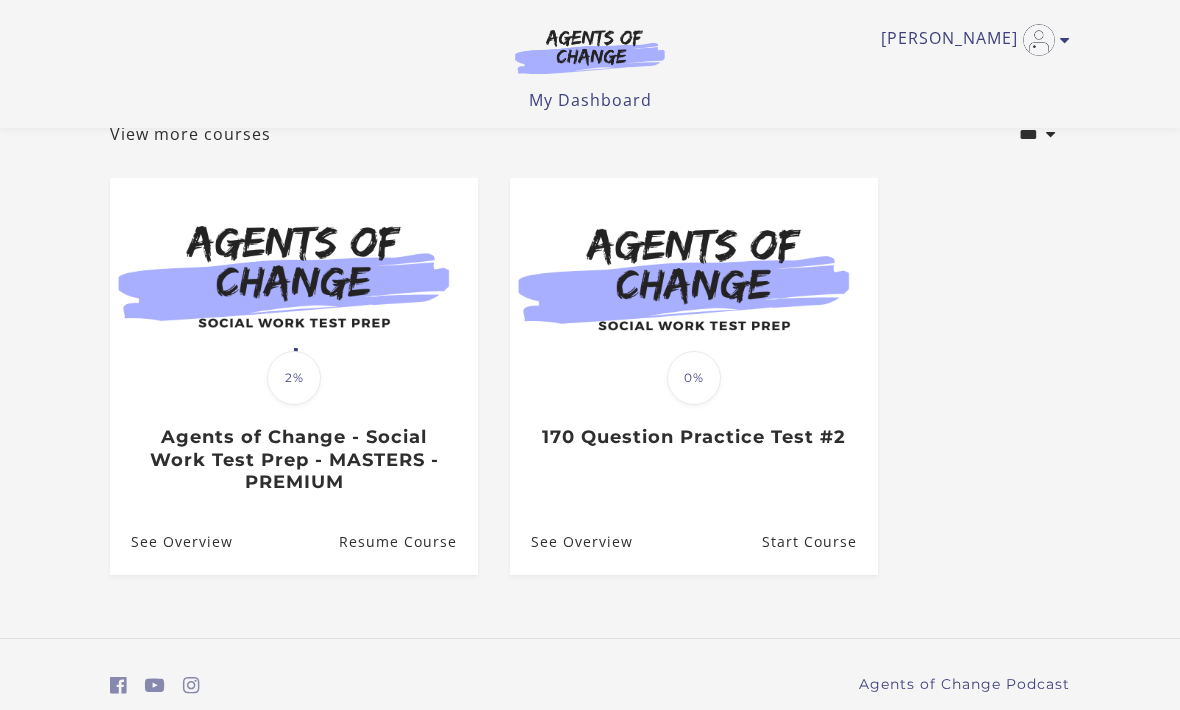 click on "Agents of Change - Social Work Test Prep - MASTERS - PREMIUM" at bounding box center (293, 460) 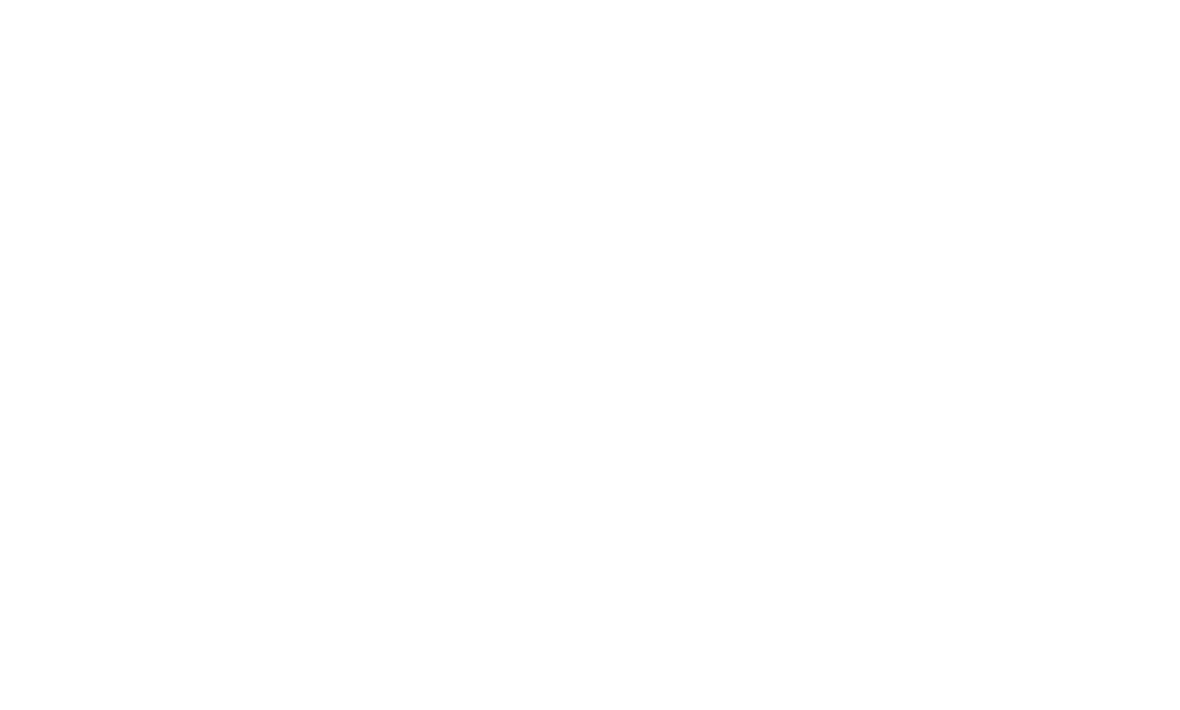 scroll, scrollTop: 0, scrollLeft: 0, axis: both 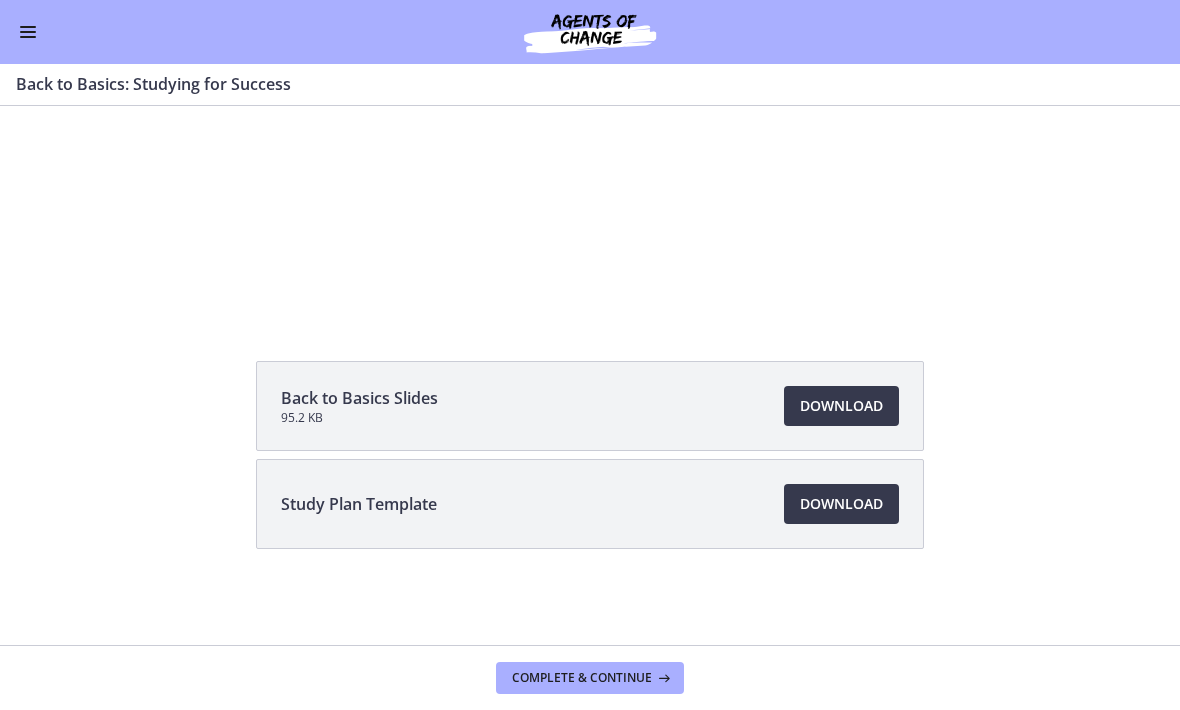 click on "Tap for sound
@keyframes VOLUME_SMALL_WAVE_FLASH {
0% { opacity: 0; }
33% { opacity: 1; }
66% { opacity: 1; }
100% { opacity: 0; }
}
@keyframes VOLUME_LARGE_WAVE_FLASH {
0% { opacity: 0; }
33% { opacity: 1; }
66% { opacity: 1; }
100% { opacity: 0; }
}
.volume__small-wave {
animation: VOLUME_SMALL_WAVE_FLASH 2s infinite;
opacity: 0;
}
.volume__large-wave {
animation: VOLUME_LARGE_WAVE_FLASH 2s infinite .3s;
opacity: 0;
}" at bounding box center (589, 85) 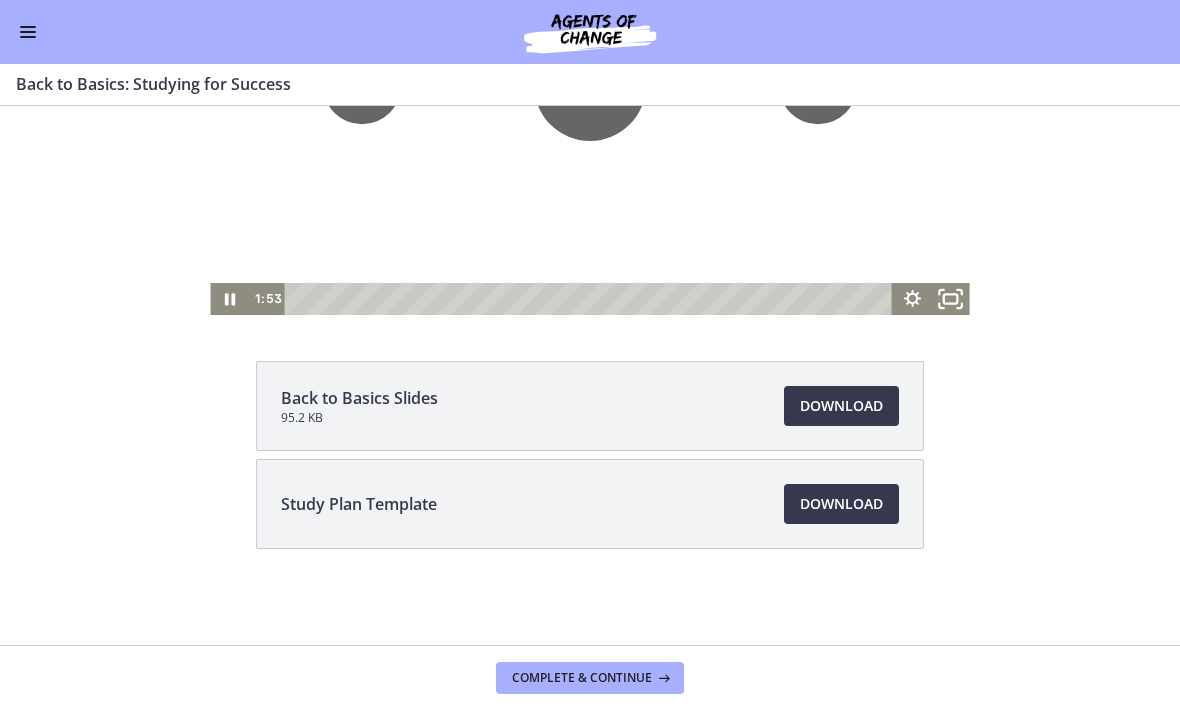 click 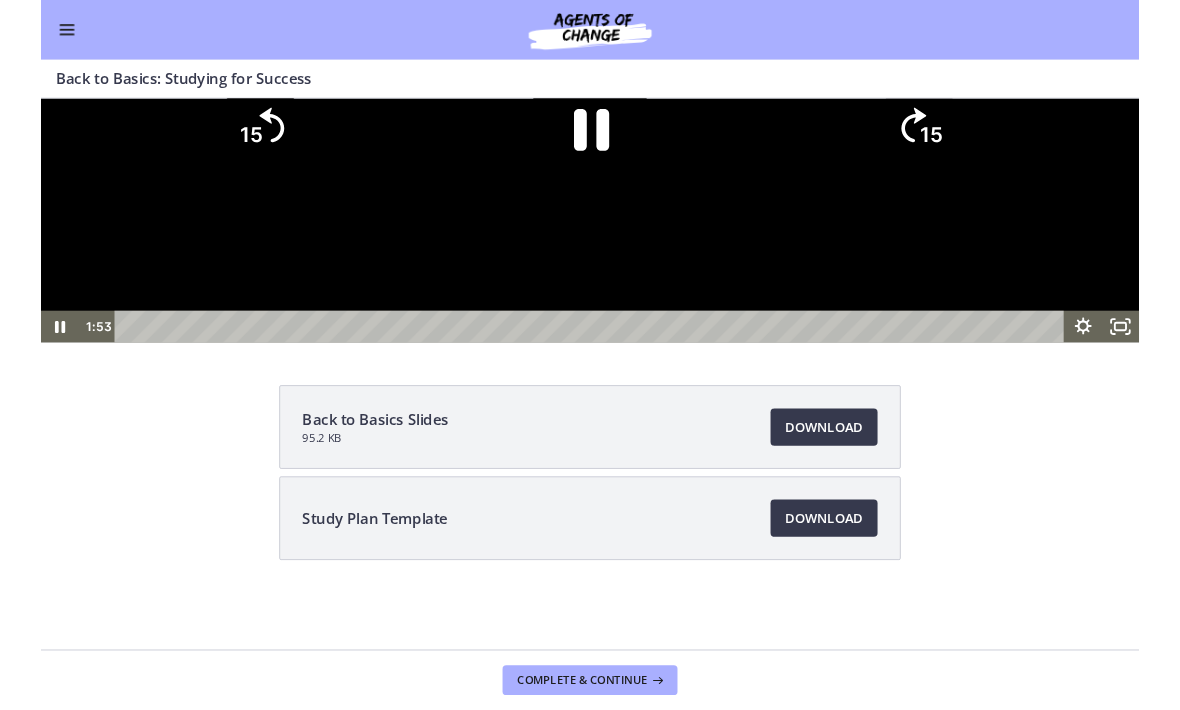 scroll, scrollTop: 0, scrollLeft: 0, axis: both 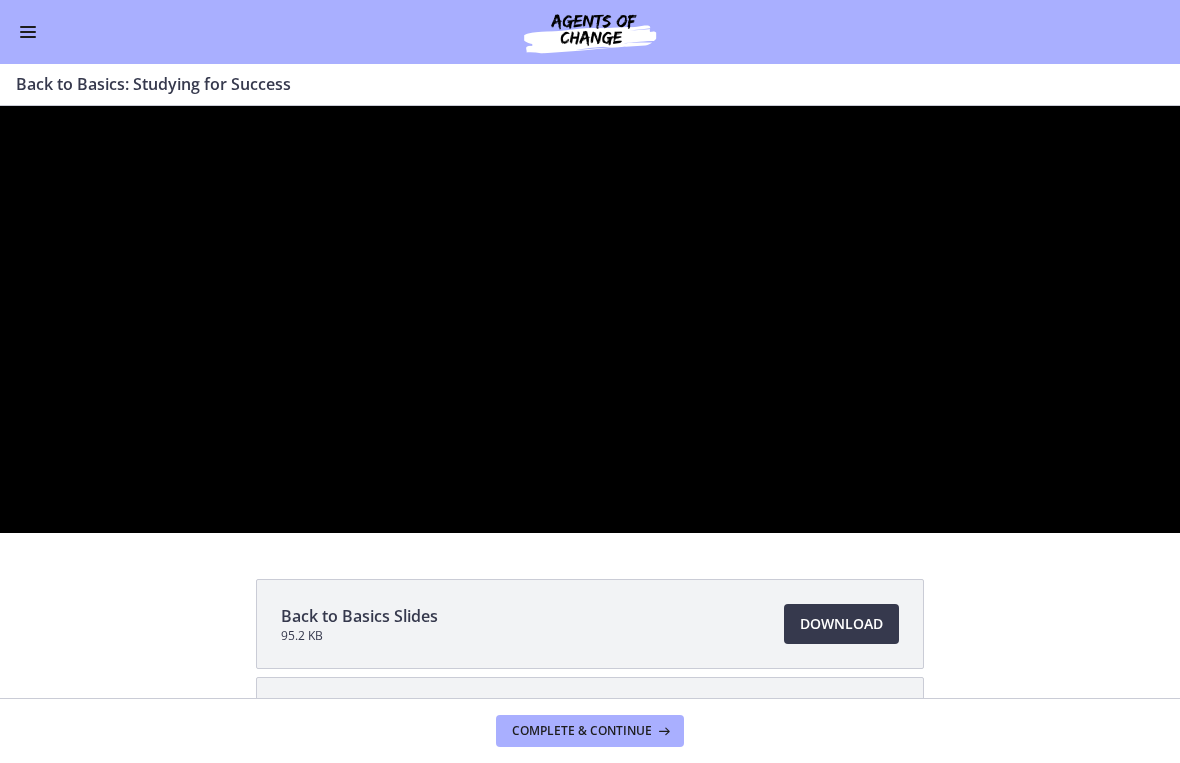 click at bounding box center (590, 319) 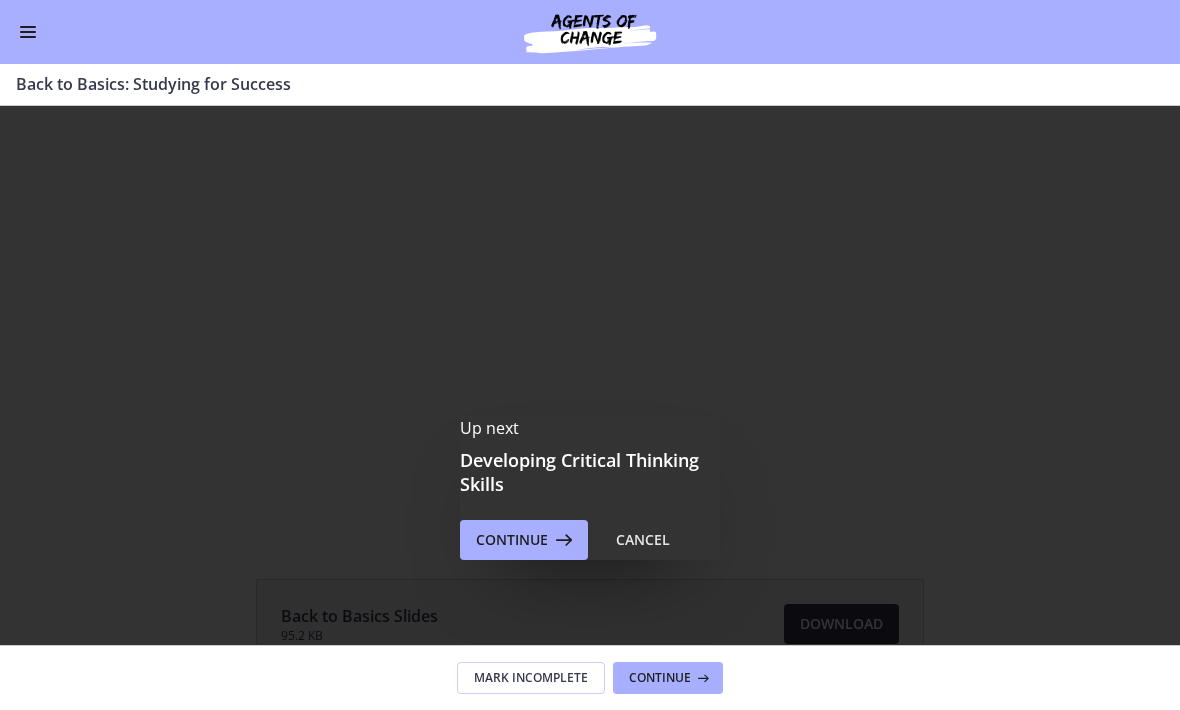 scroll, scrollTop: 0, scrollLeft: 0, axis: both 